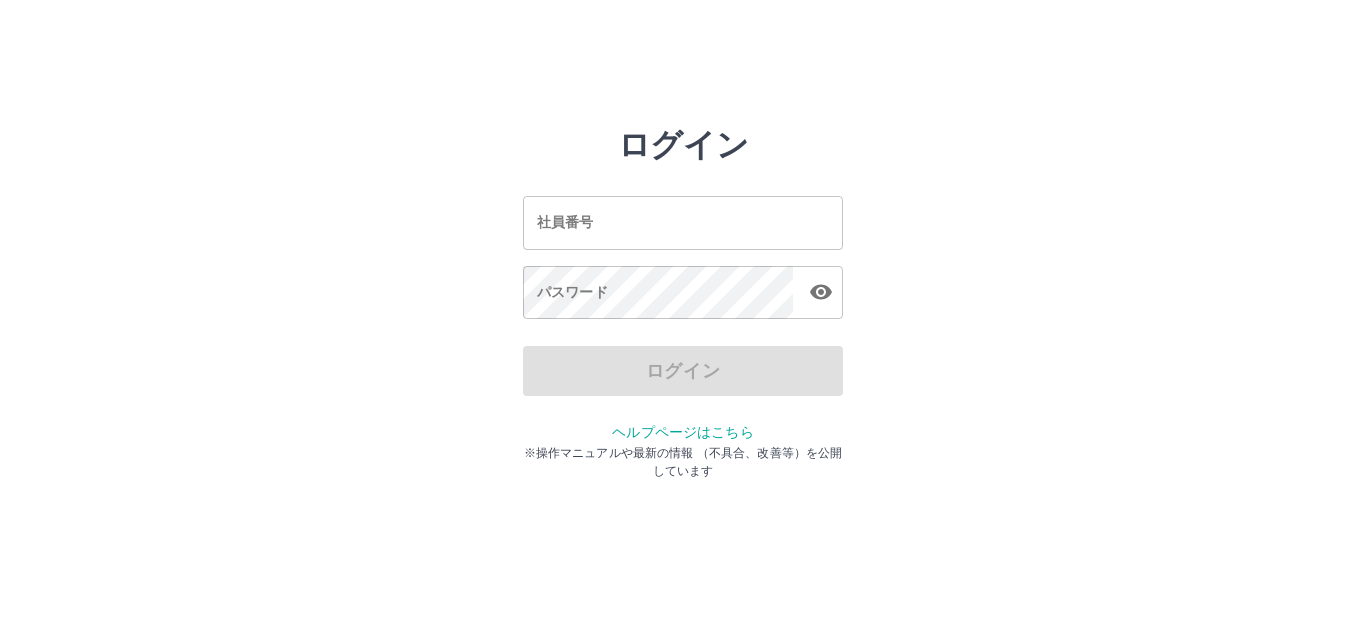 scroll, scrollTop: 0, scrollLeft: 0, axis: both 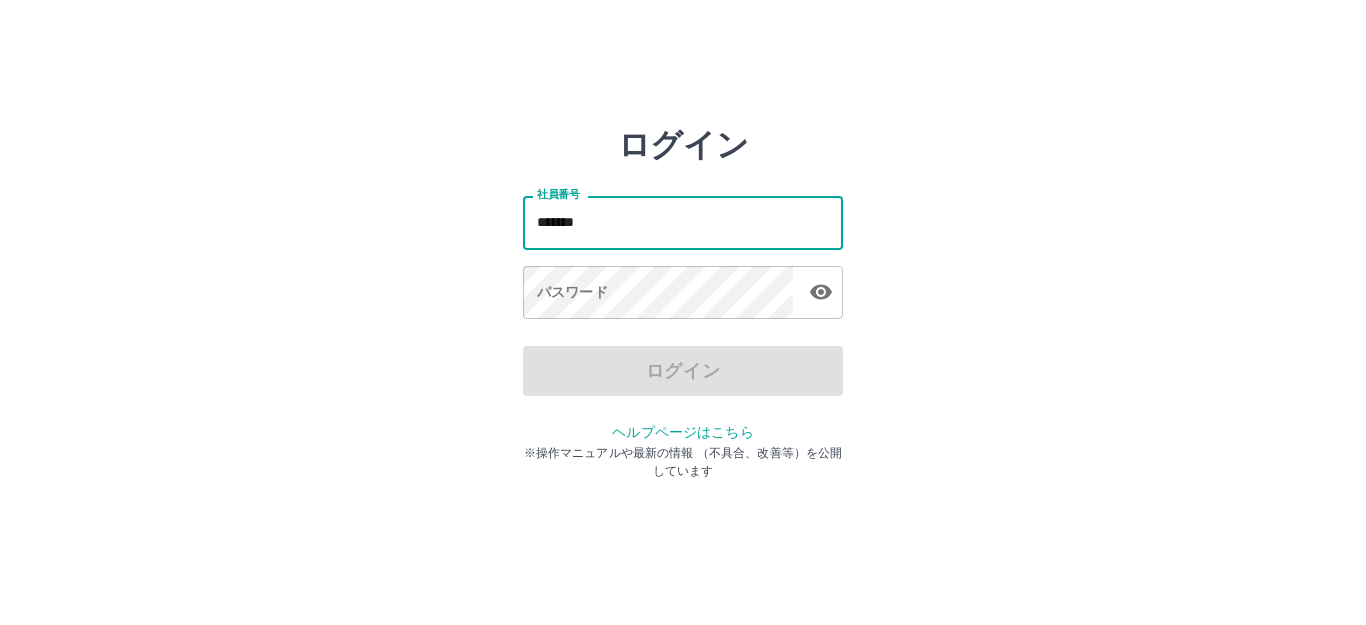 type on "*******" 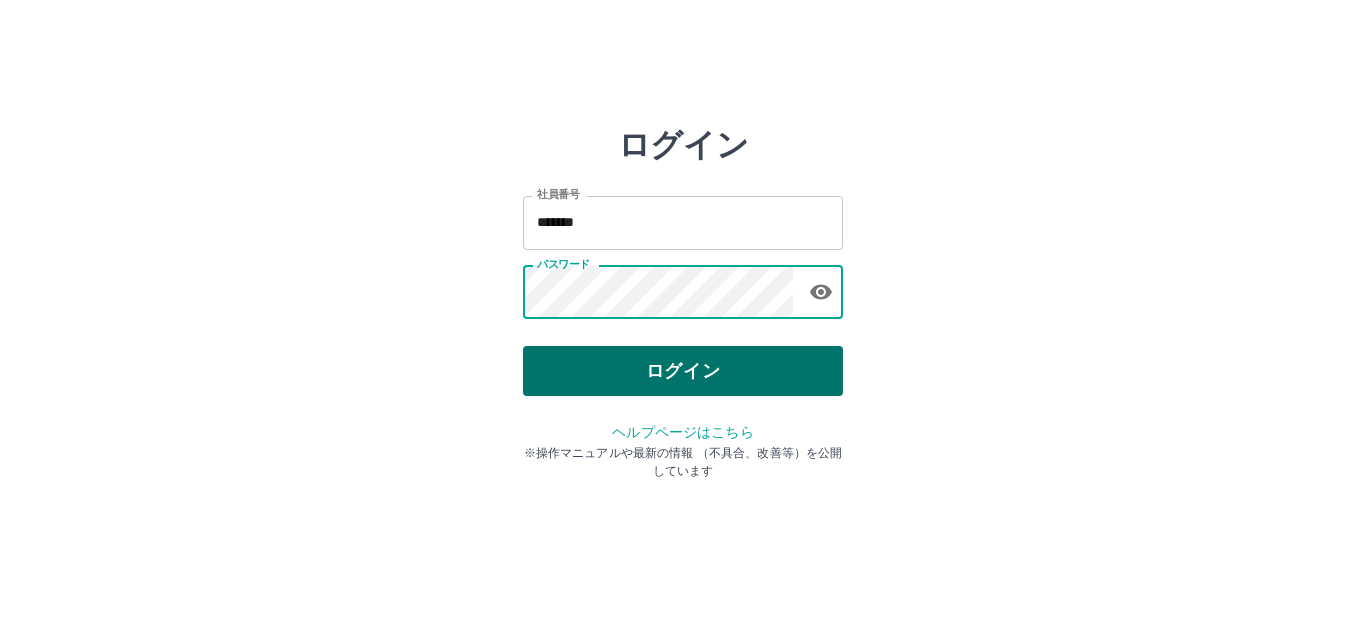 click on "ログイン" at bounding box center [683, 371] 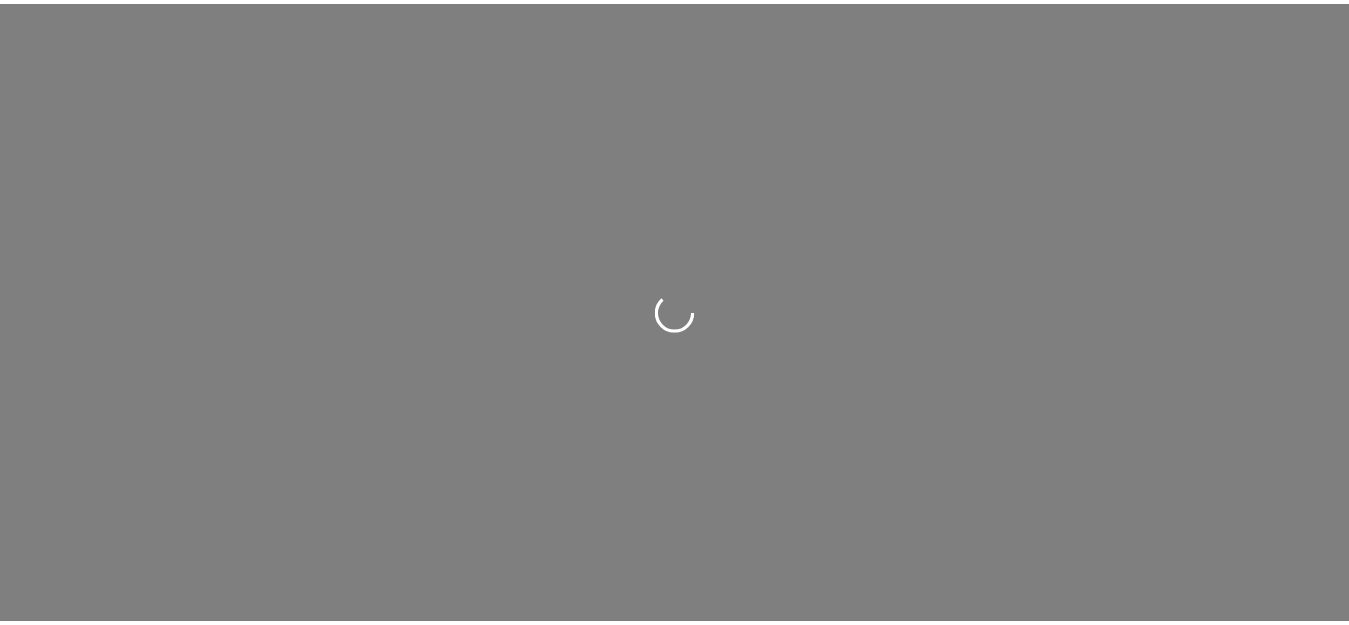 scroll, scrollTop: 0, scrollLeft: 0, axis: both 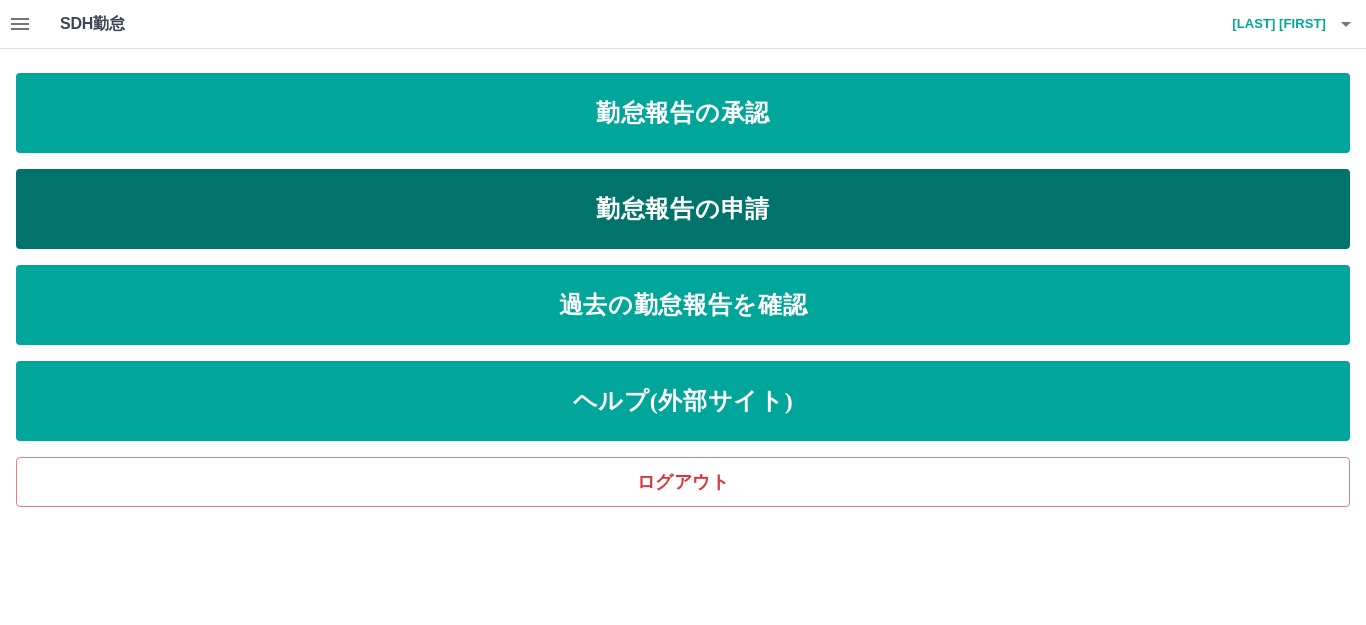 click on "勤怠報告の申請" at bounding box center [683, 209] 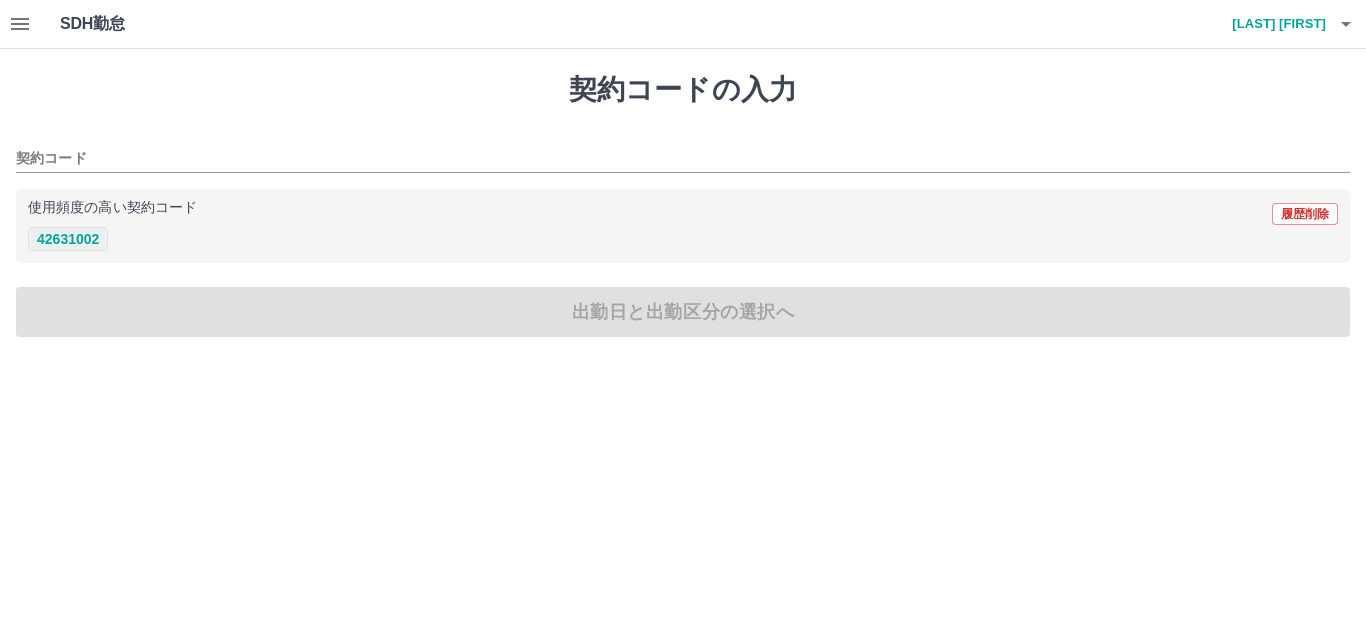 click on "42631002" at bounding box center [68, 239] 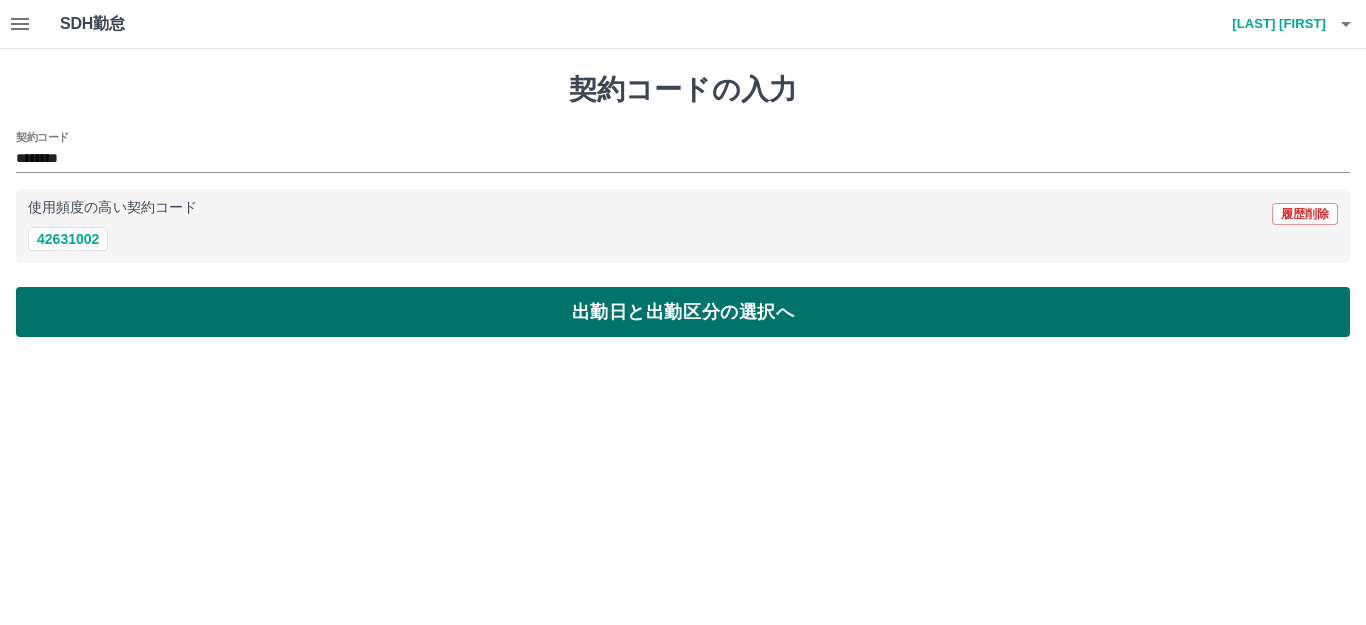 click on "出勤日と出勤区分の選択へ" at bounding box center (683, 312) 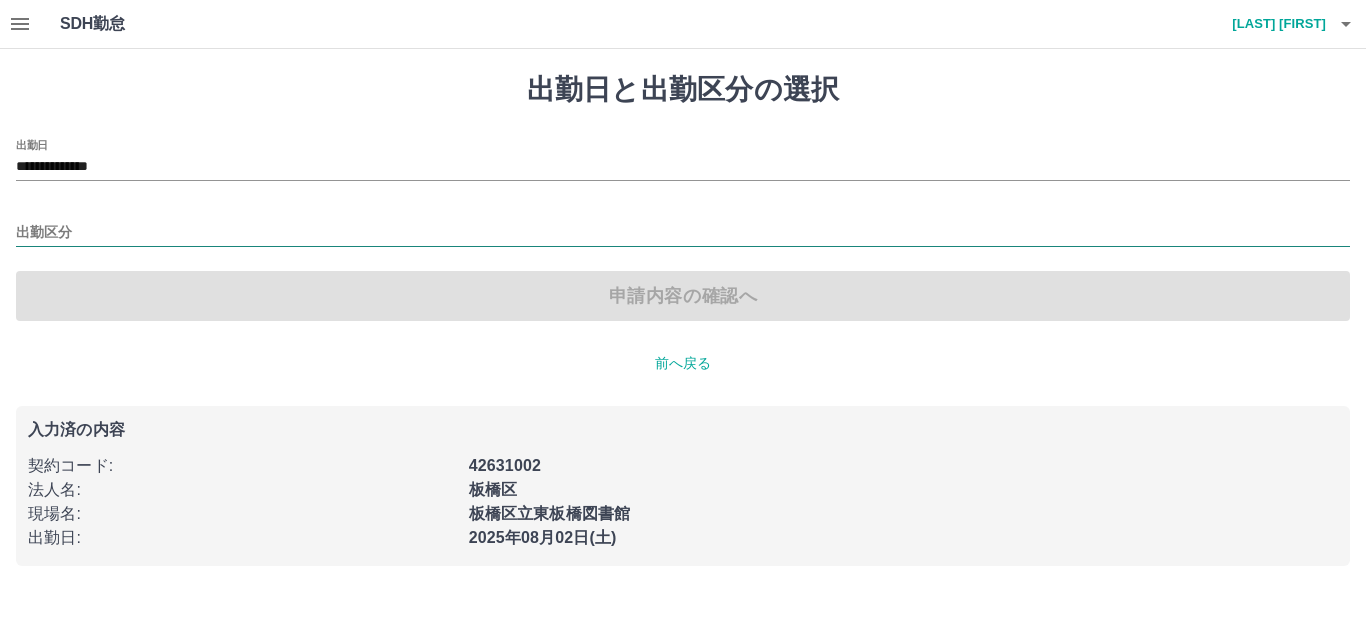 click on "出勤区分" at bounding box center [683, 233] 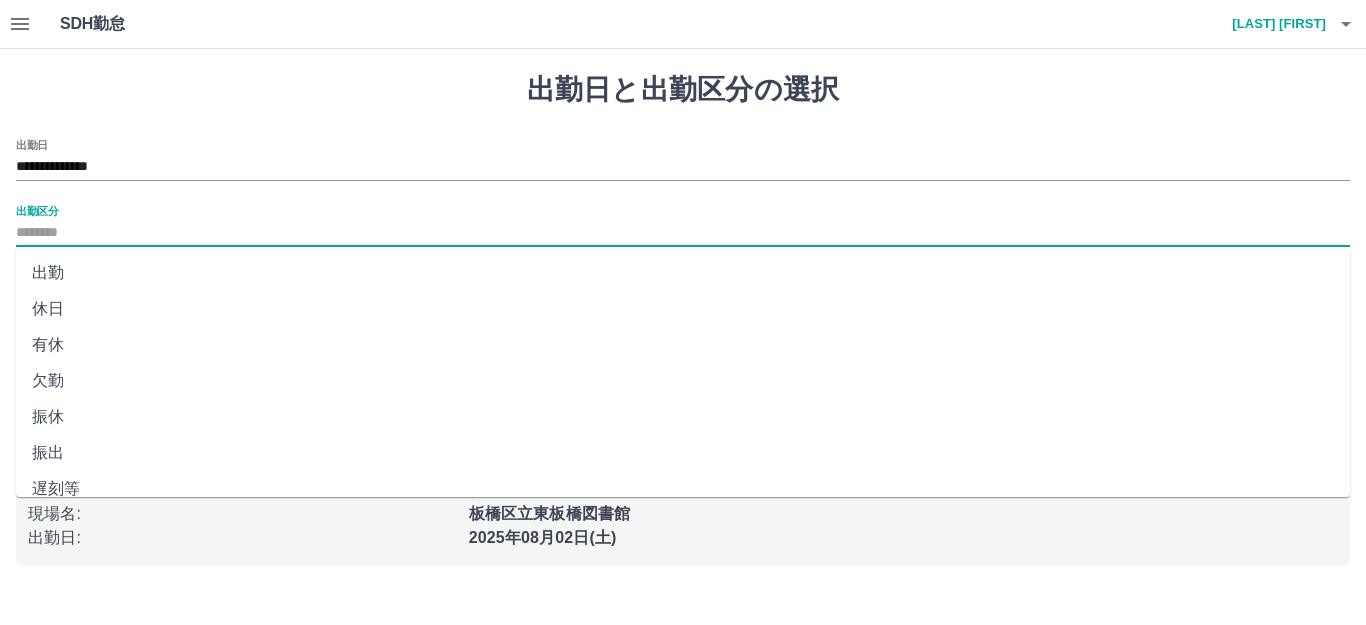 click on "出勤" at bounding box center [683, 273] 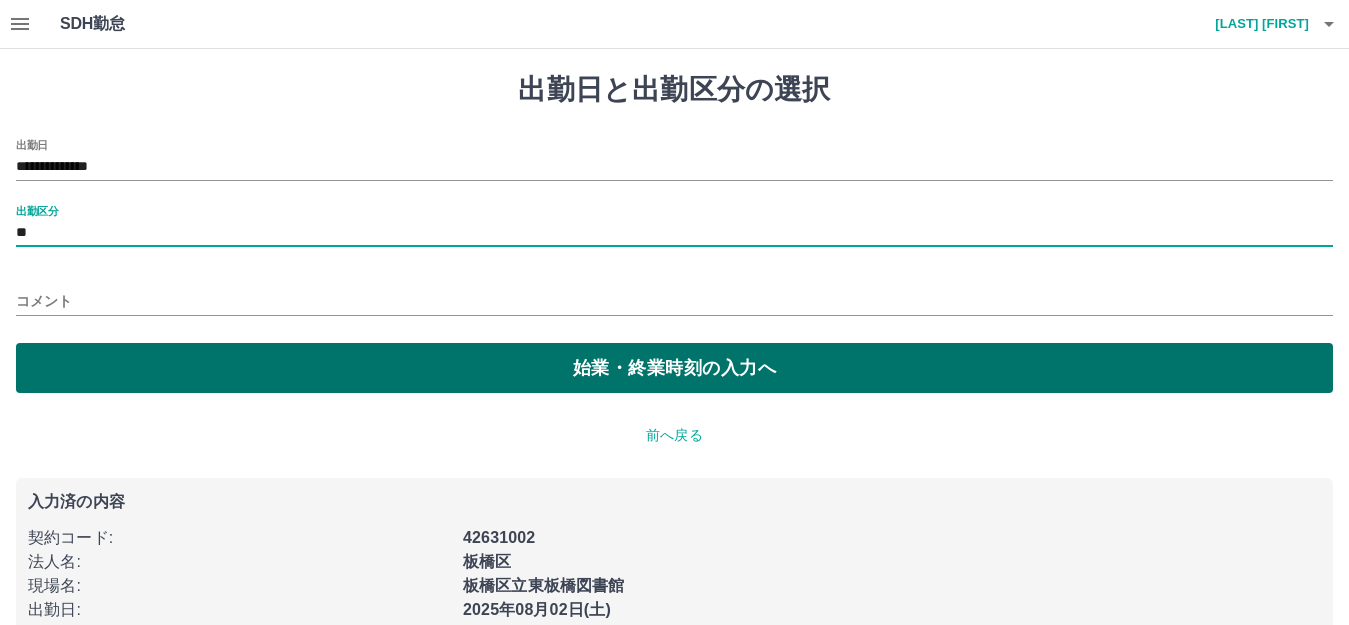 click on "始業・終業時刻の入力へ" at bounding box center (674, 368) 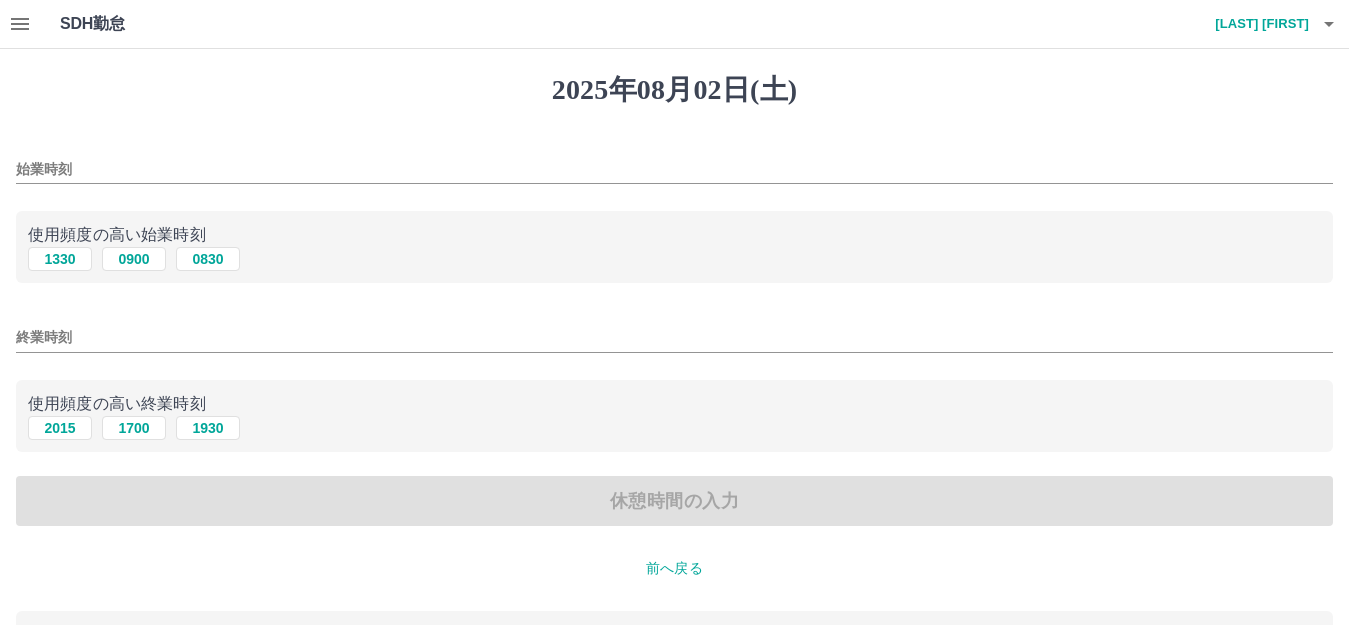 click on "始業時刻" at bounding box center [674, 169] 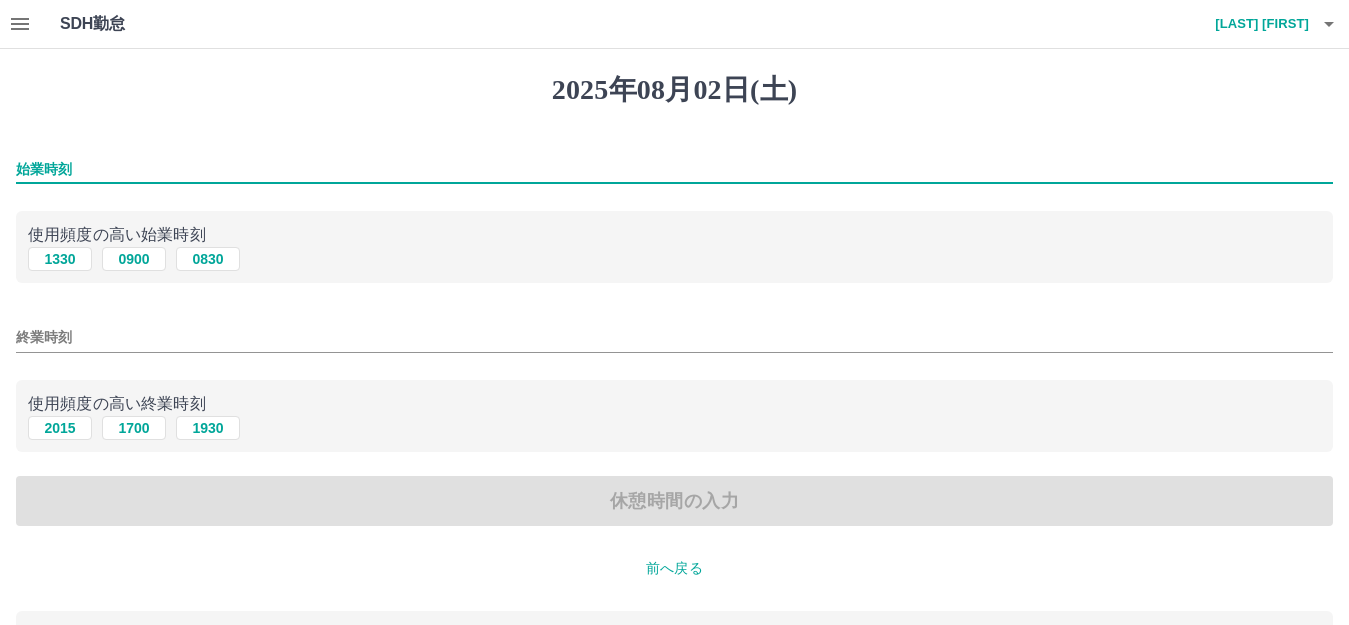 type on "****" 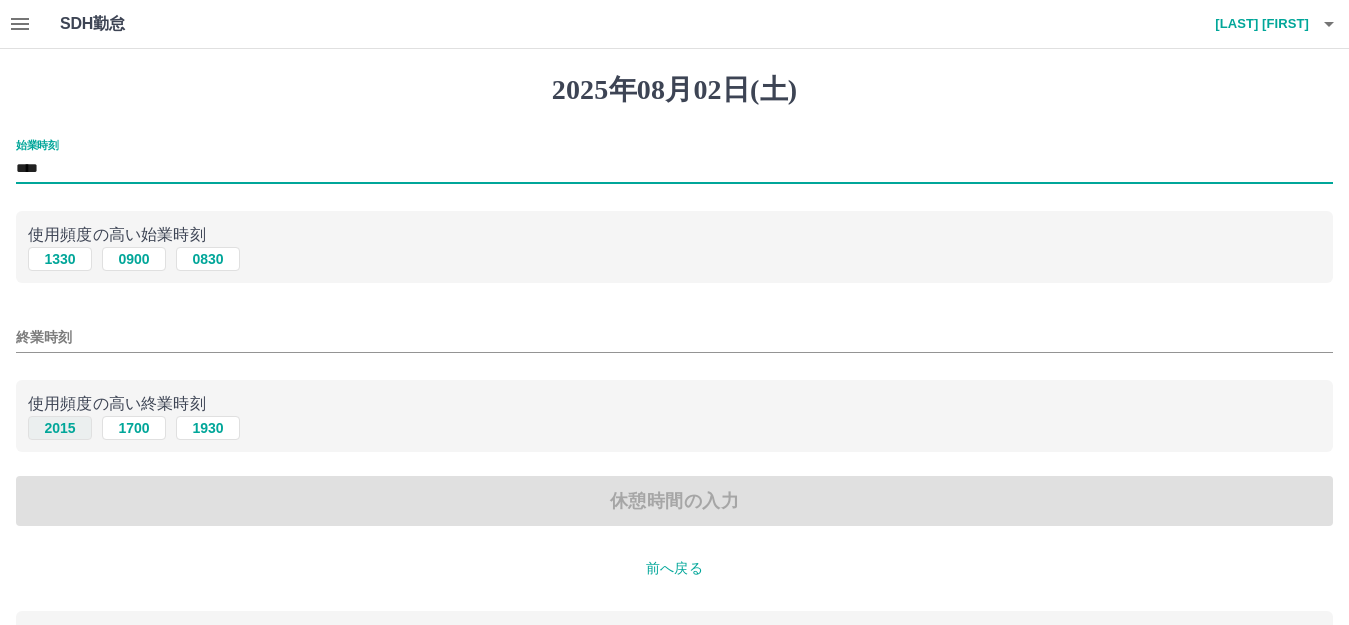 click on "2015" at bounding box center [60, 428] 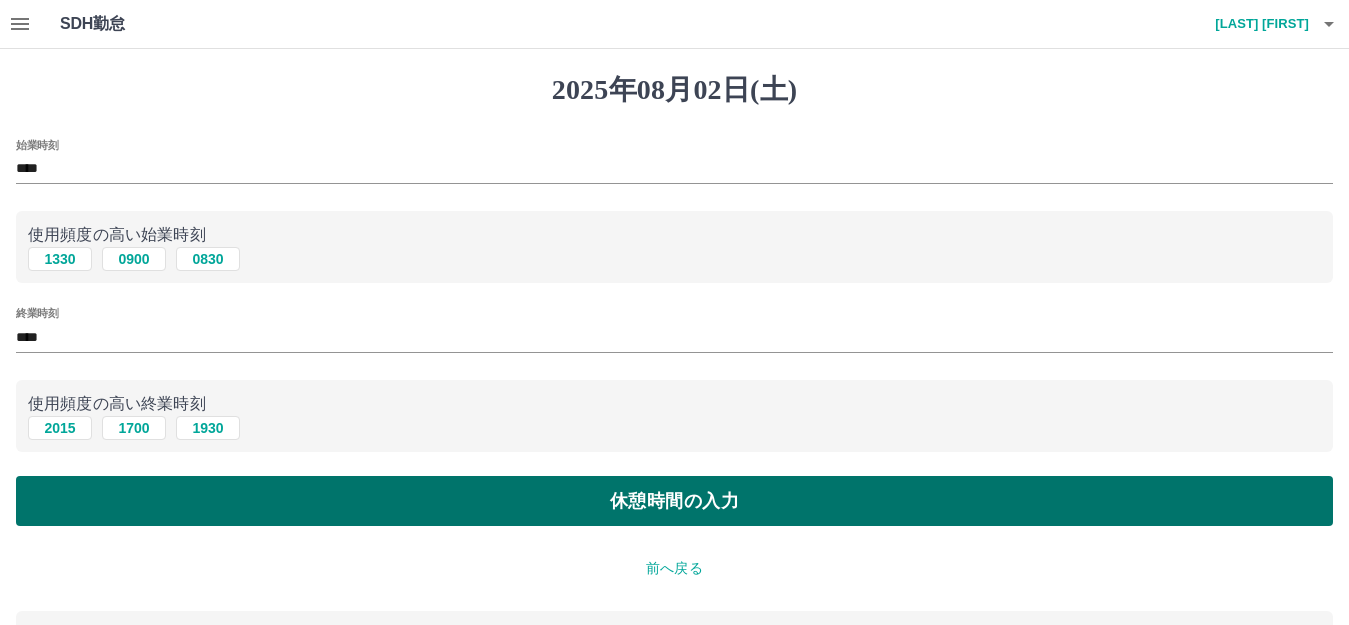 click on "休憩時間の入力" at bounding box center (674, 501) 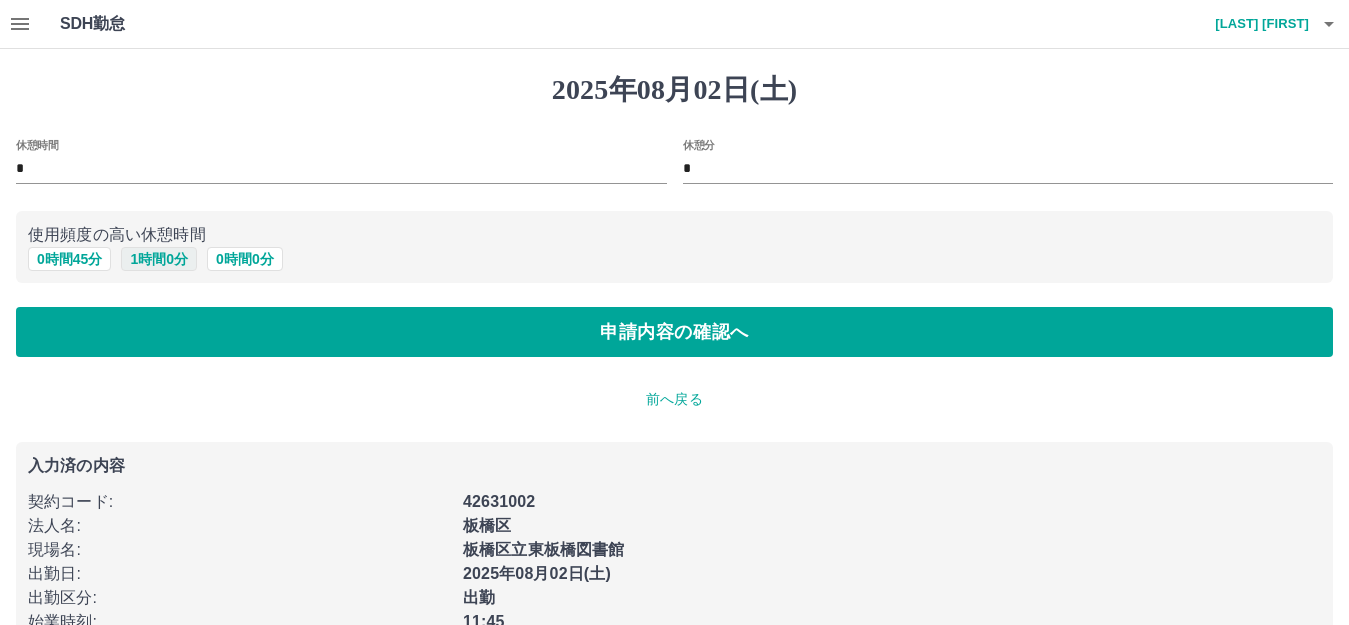 drag, startPoint x: 151, startPoint y: 261, endPoint x: 167, endPoint y: 265, distance: 16.492422 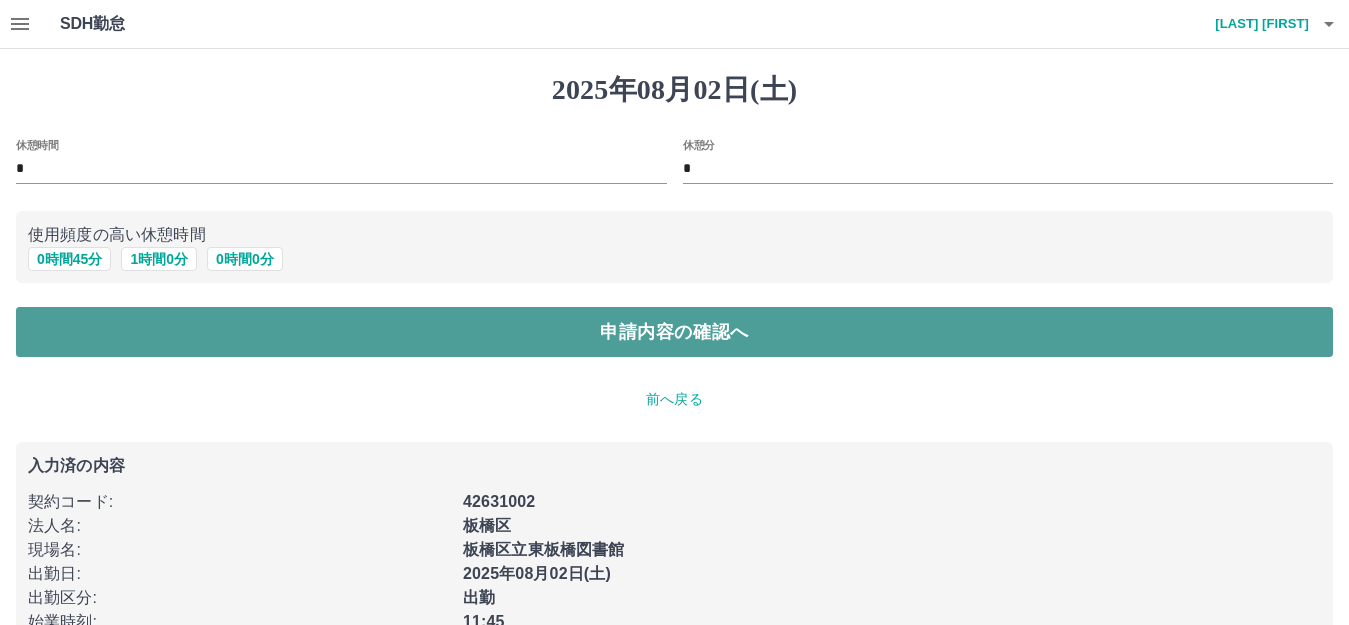 click on "申請内容の確認へ" at bounding box center [674, 332] 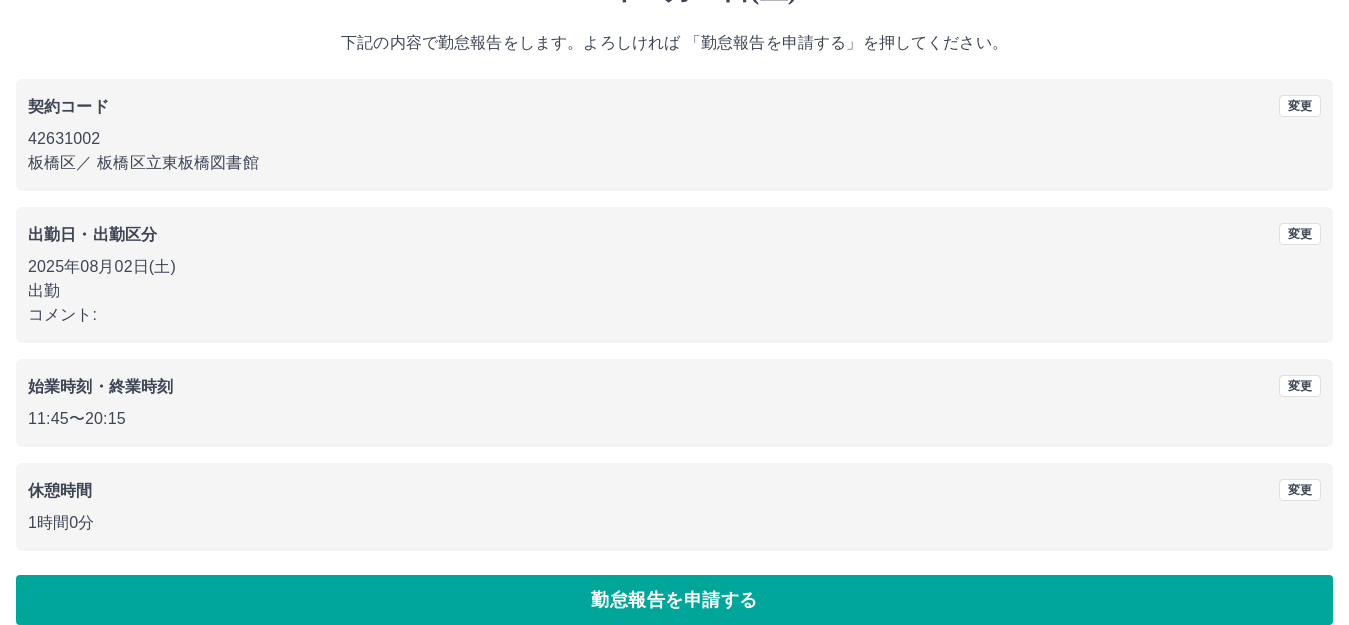 scroll, scrollTop: 124, scrollLeft: 0, axis: vertical 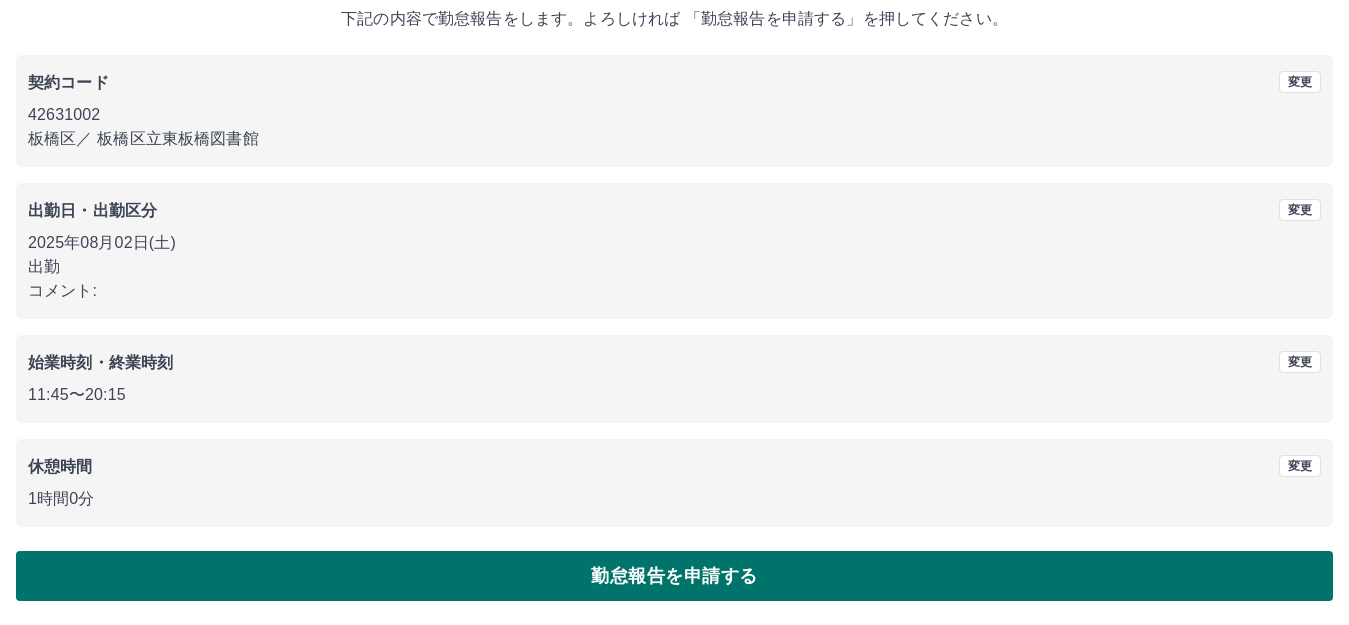 click on "勤怠報告を申請する" at bounding box center [674, 576] 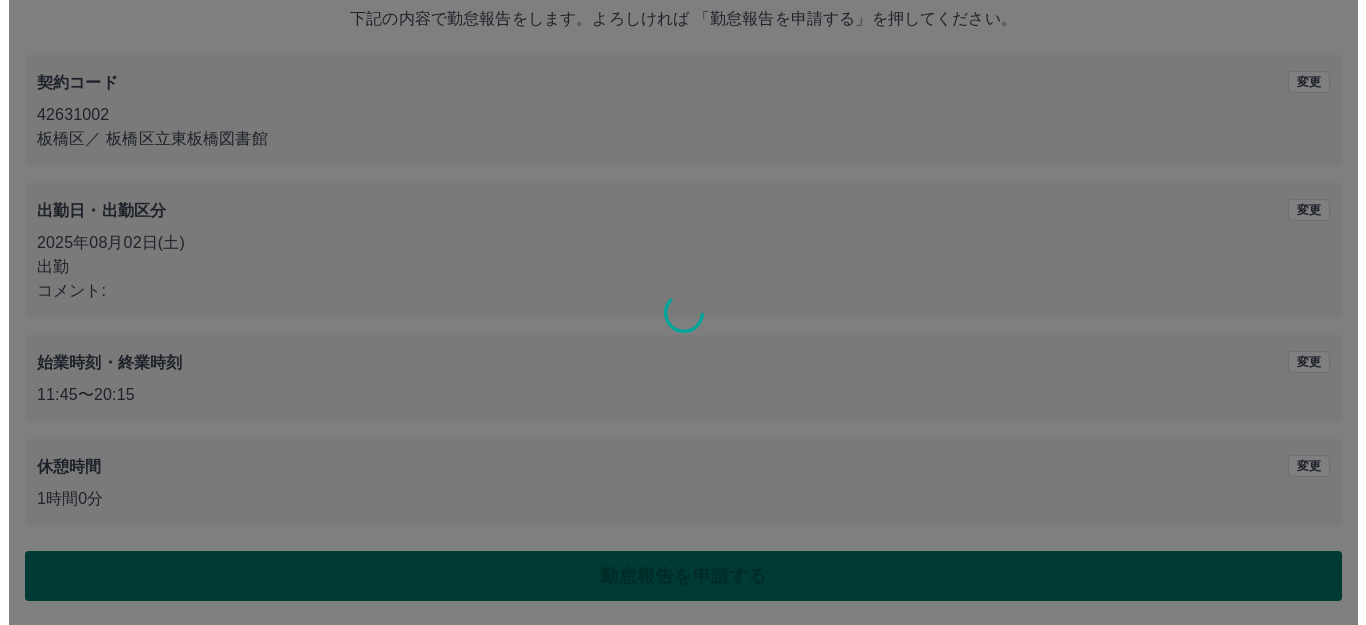 scroll, scrollTop: 0, scrollLeft: 0, axis: both 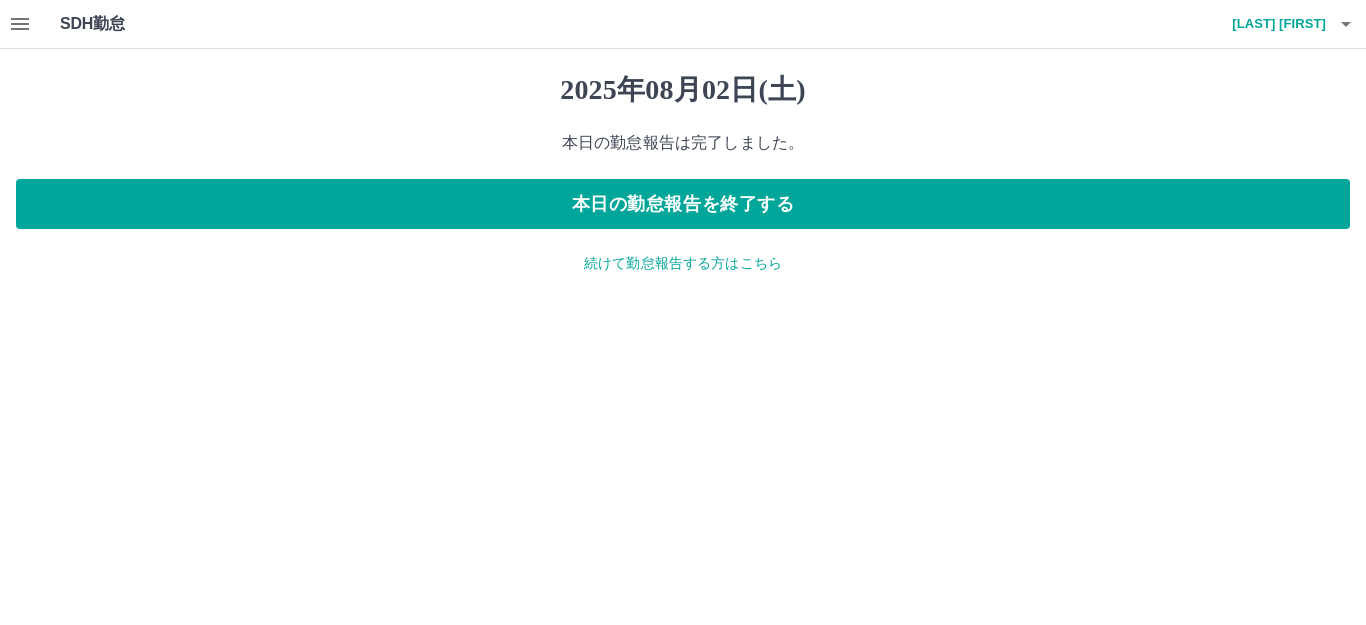 click on "続けて勤怠報告する方はこちら" at bounding box center [683, 263] 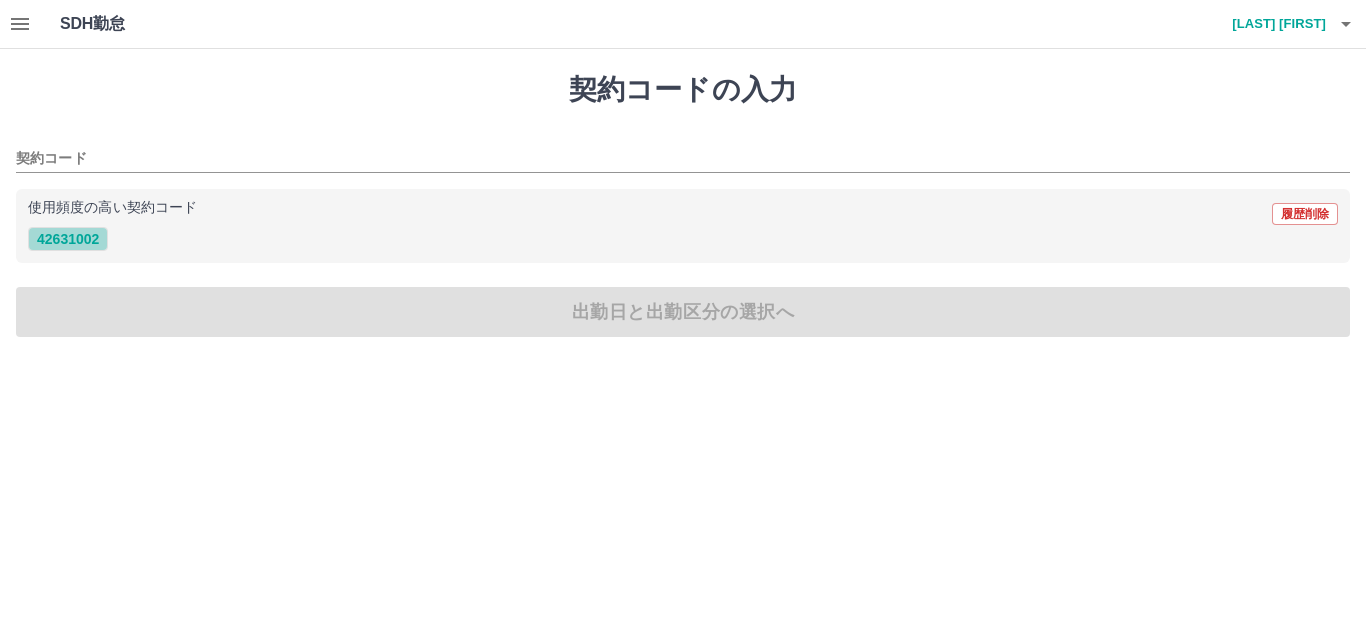 click on "42631002" at bounding box center [68, 239] 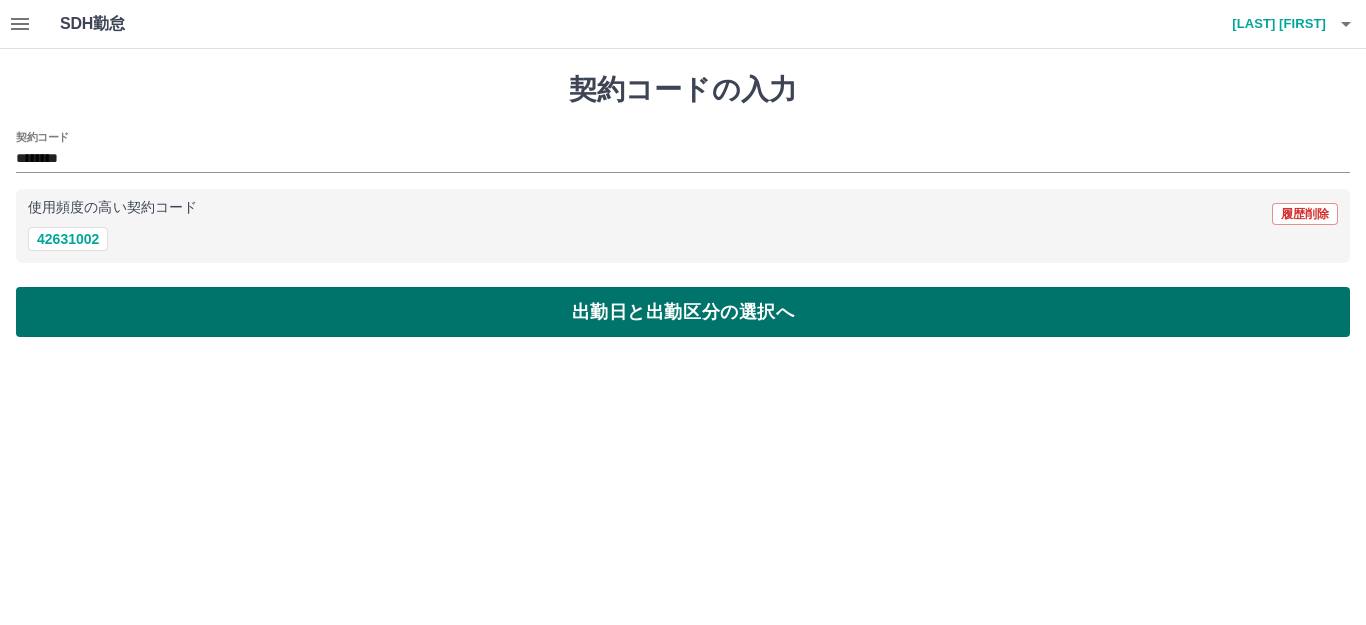 click on "出勤日と出勤区分の選択へ" at bounding box center [683, 312] 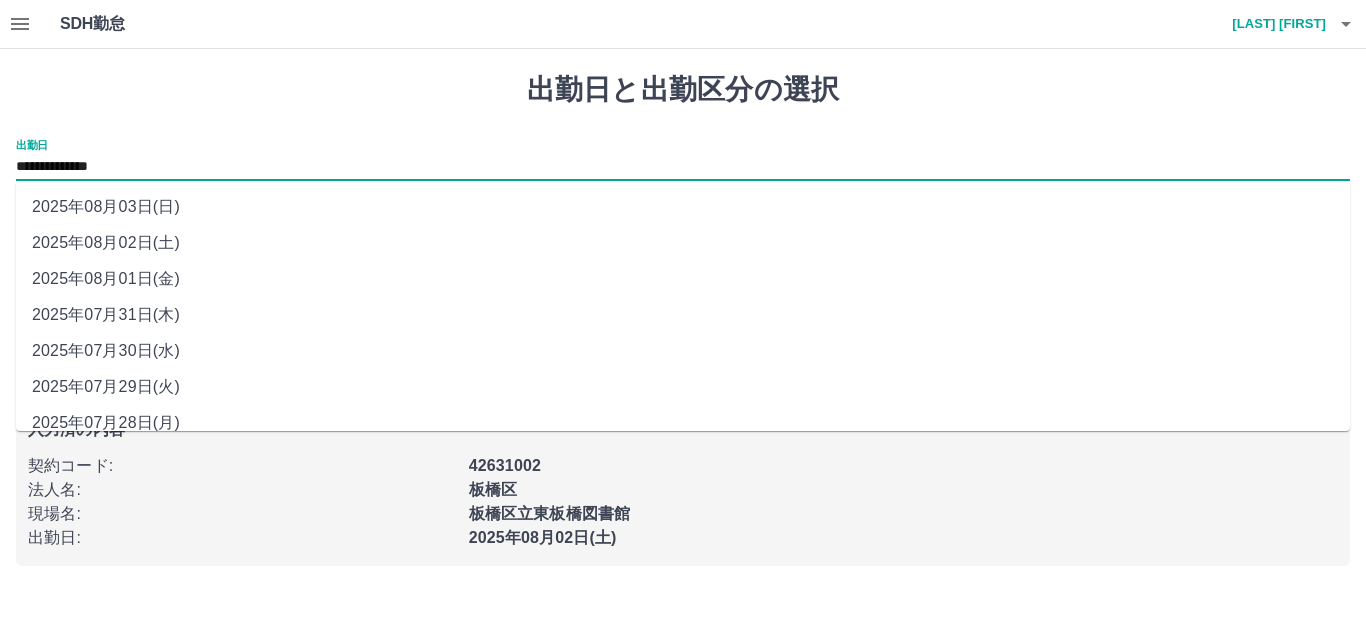 click on "**********" at bounding box center (683, 167) 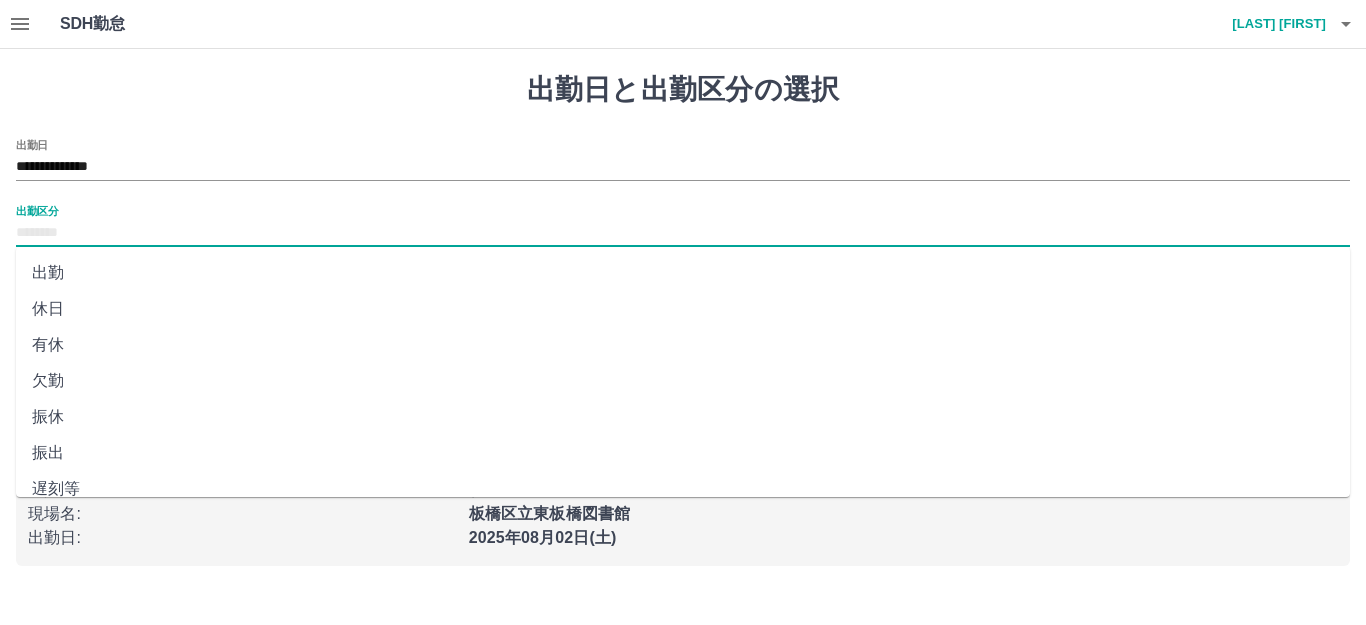 click on "出勤区分" at bounding box center (683, 233) 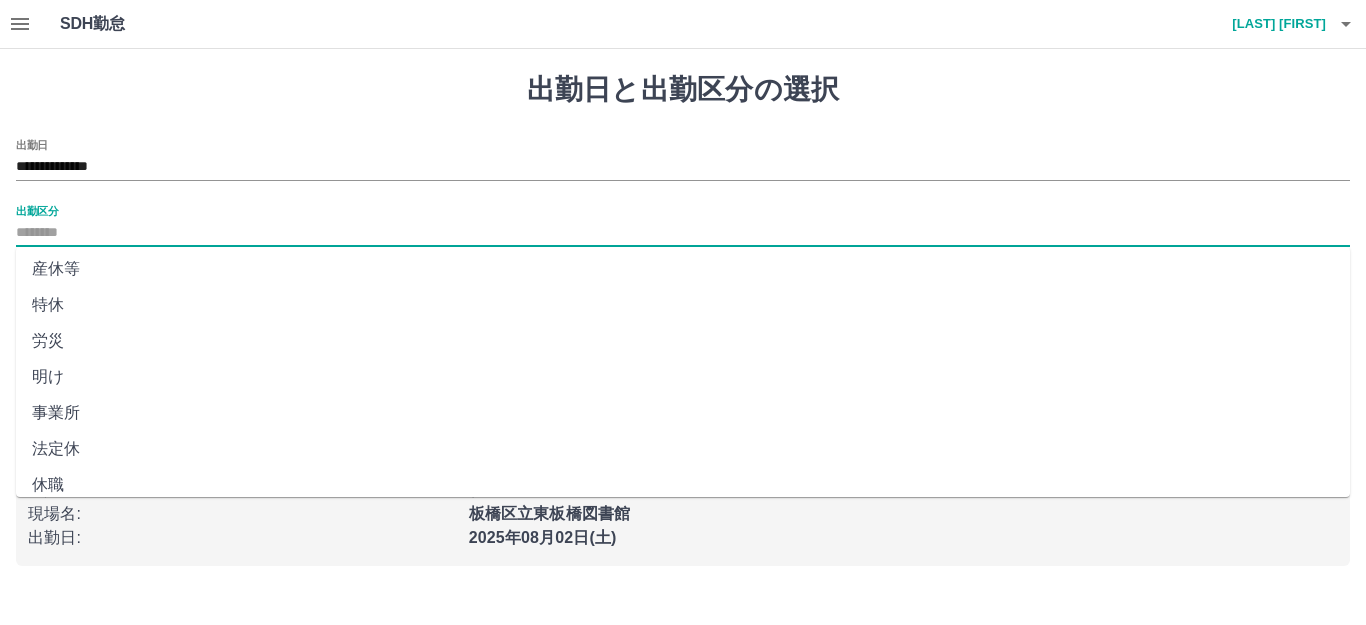 scroll, scrollTop: 414, scrollLeft: 0, axis: vertical 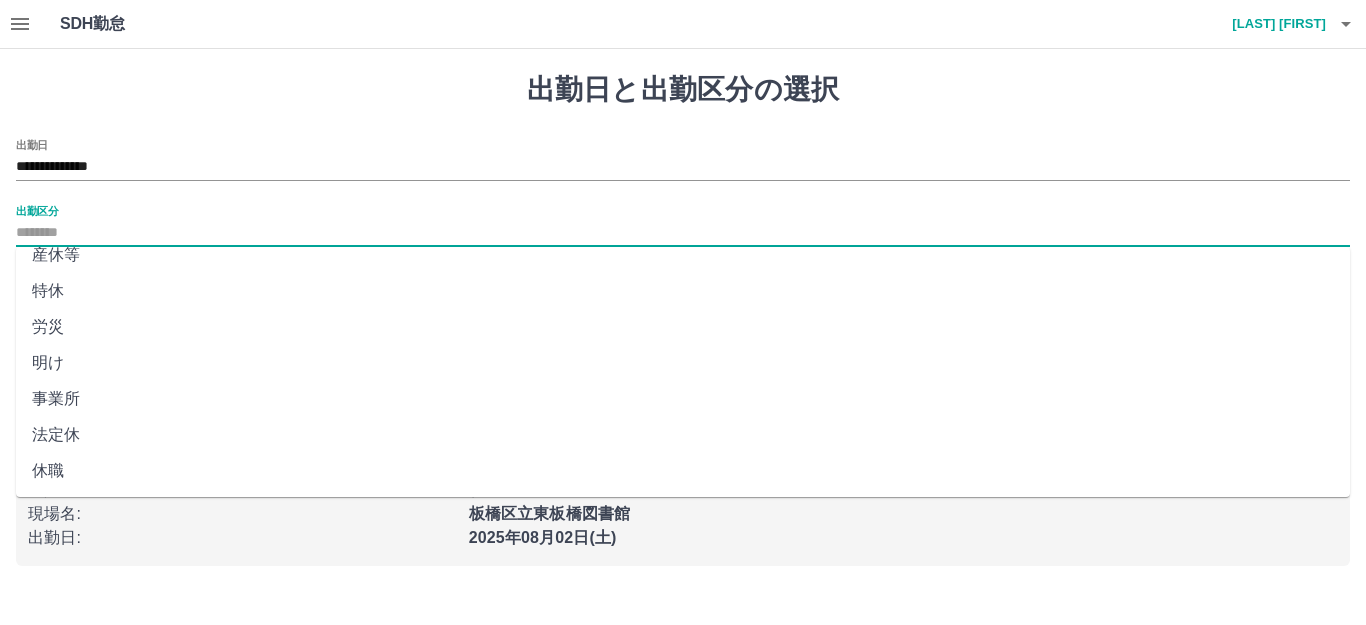 click on "法定休" at bounding box center [683, 435] 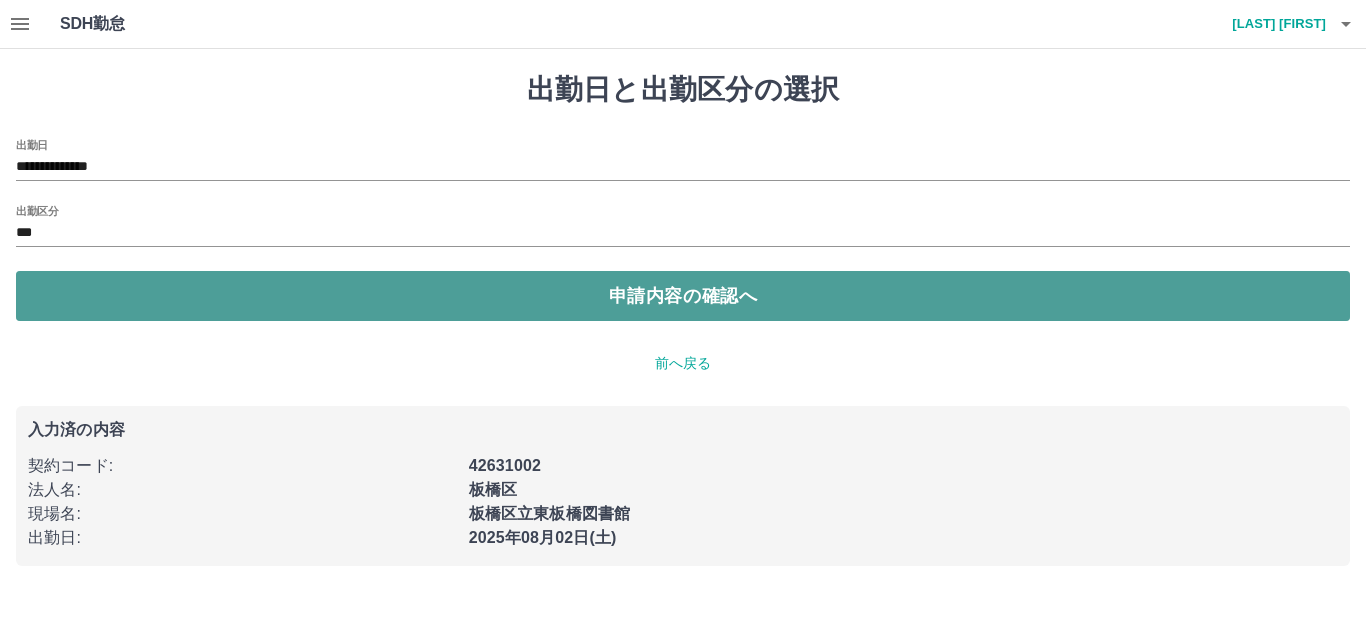 click on "申請内容の確認へ" at bounding box center [683, 296] 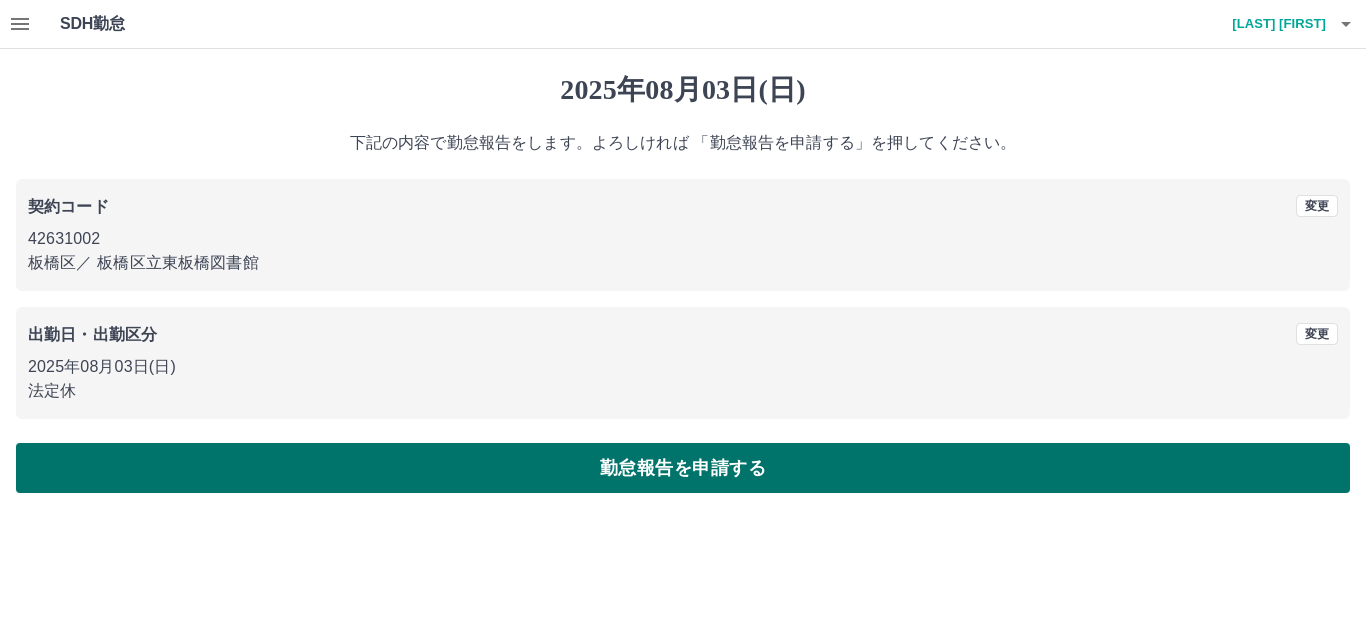 click on "勤怠報告を申請する" at bounding box center (683, 468) 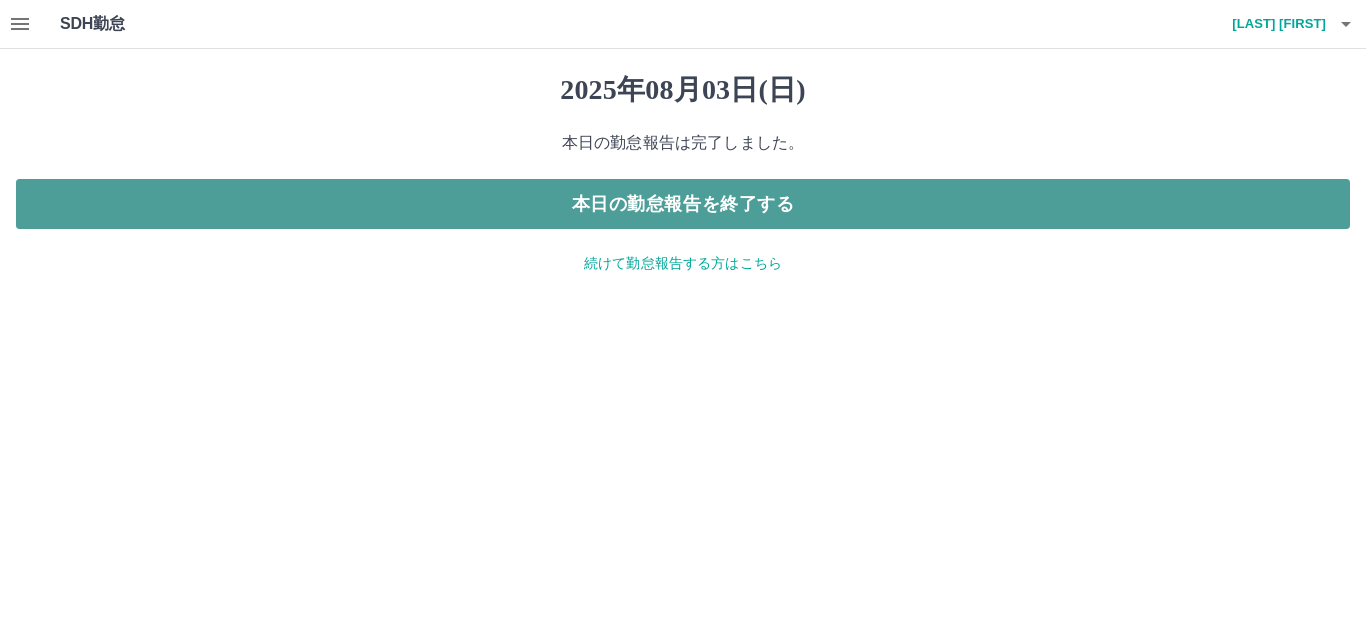 click on "本日の勤怠報告を終了する" at bounding box center (683, 204) 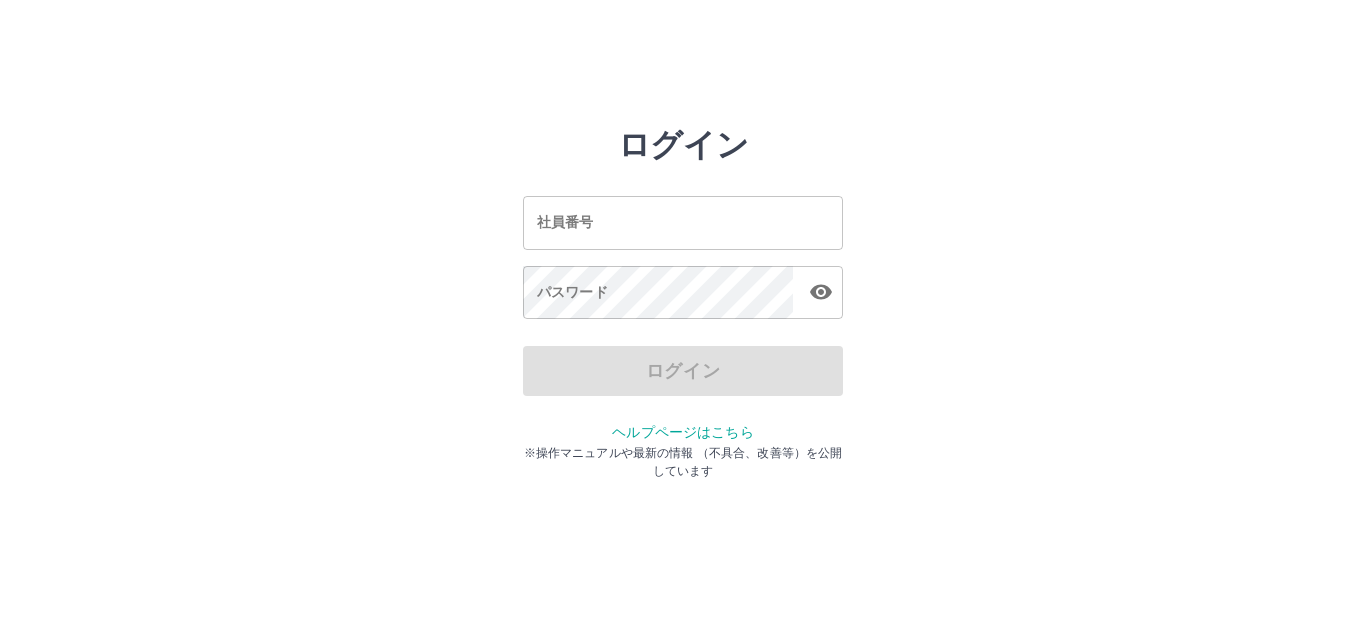 scroll, scrollTop: 0, scrollLeft: 0, axis: both 